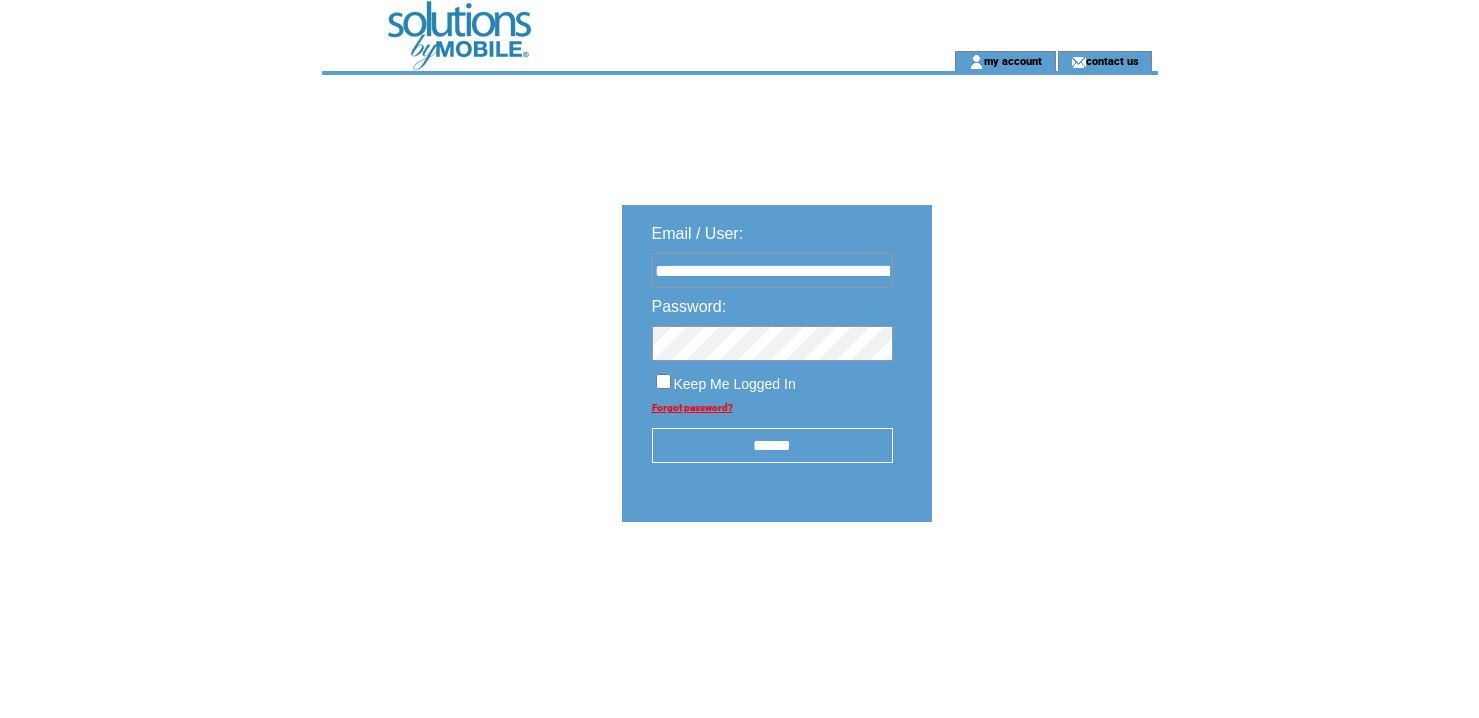 click on "******" at bounding box center (772, 445) 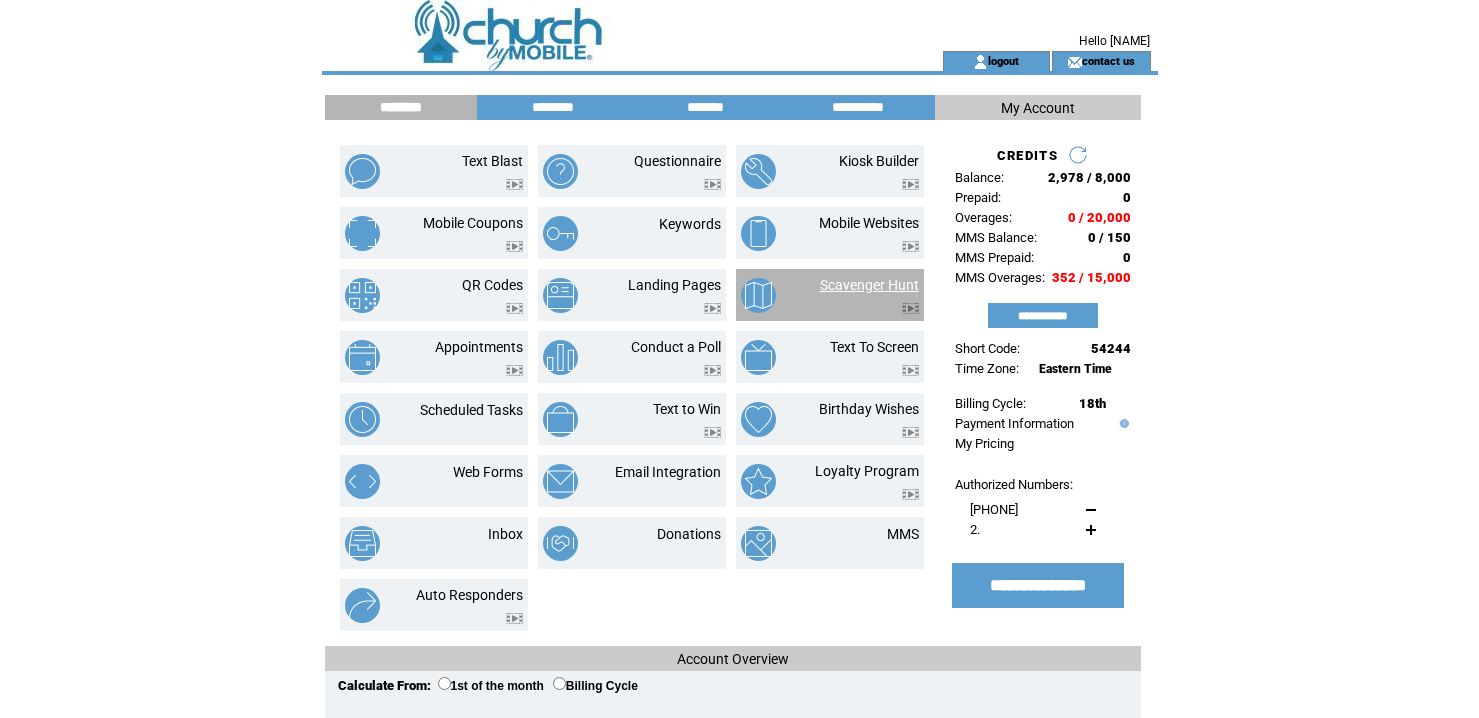 scroll, scrollTop: 0, scrollLeft: 0, axis: both 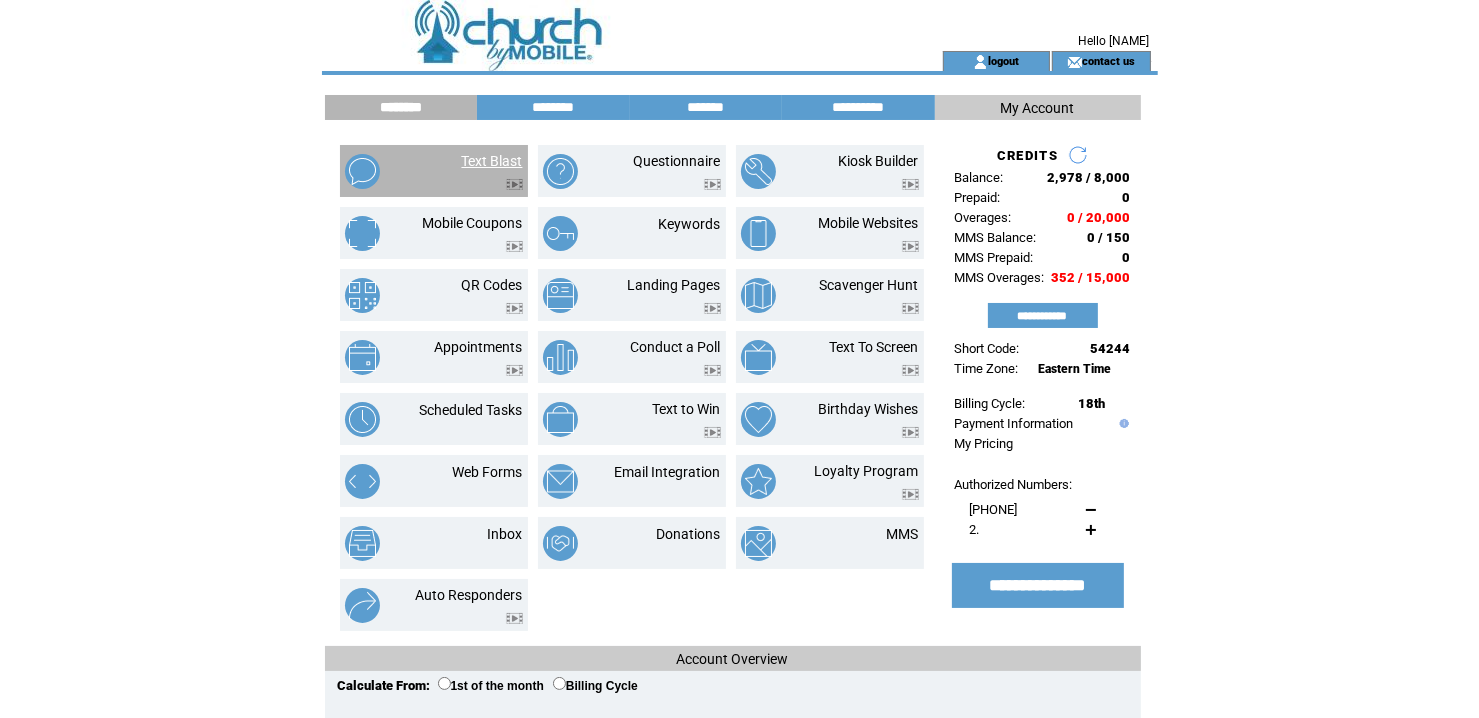click on "Text Blast" at bounding box center (492, 161) 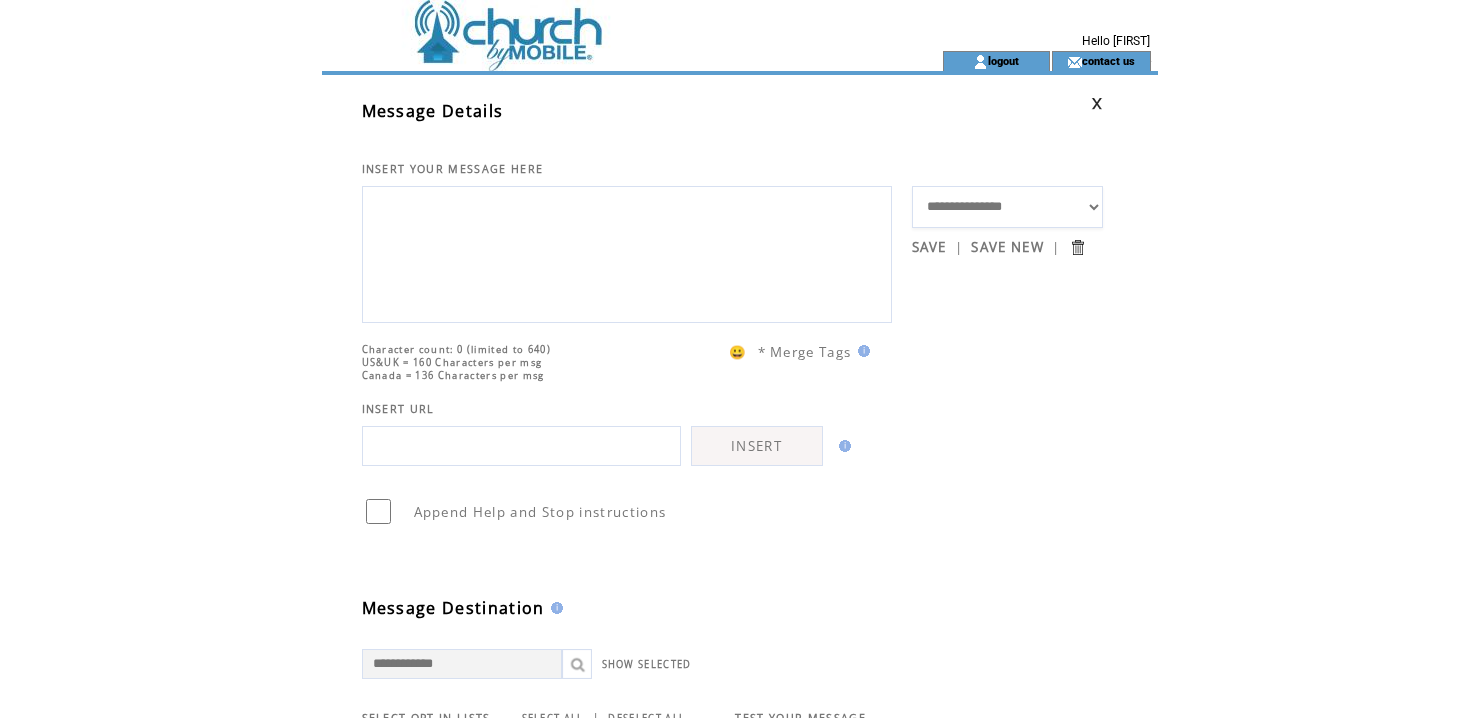 scroll, scrollTop: 0, scrollLeft: 0, axis: both 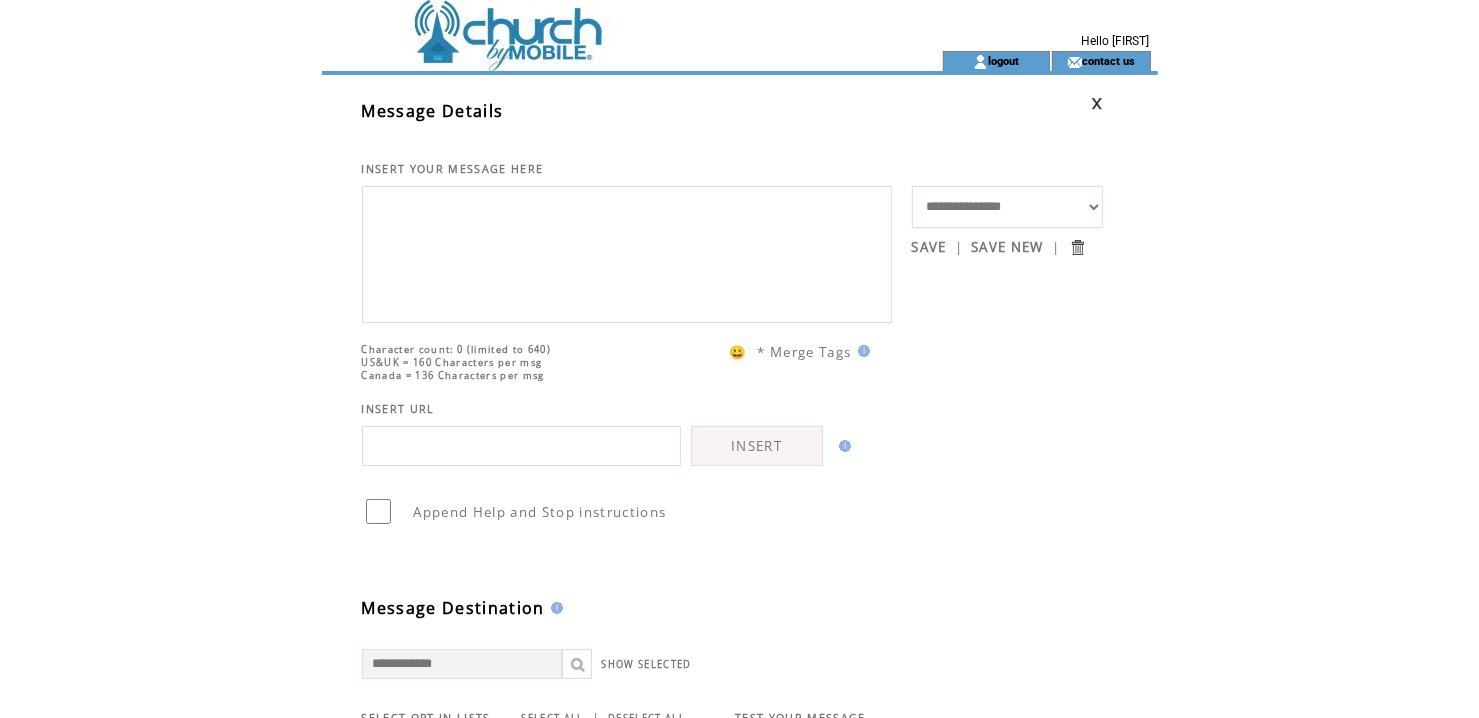 click at bounding box center (627, 252) 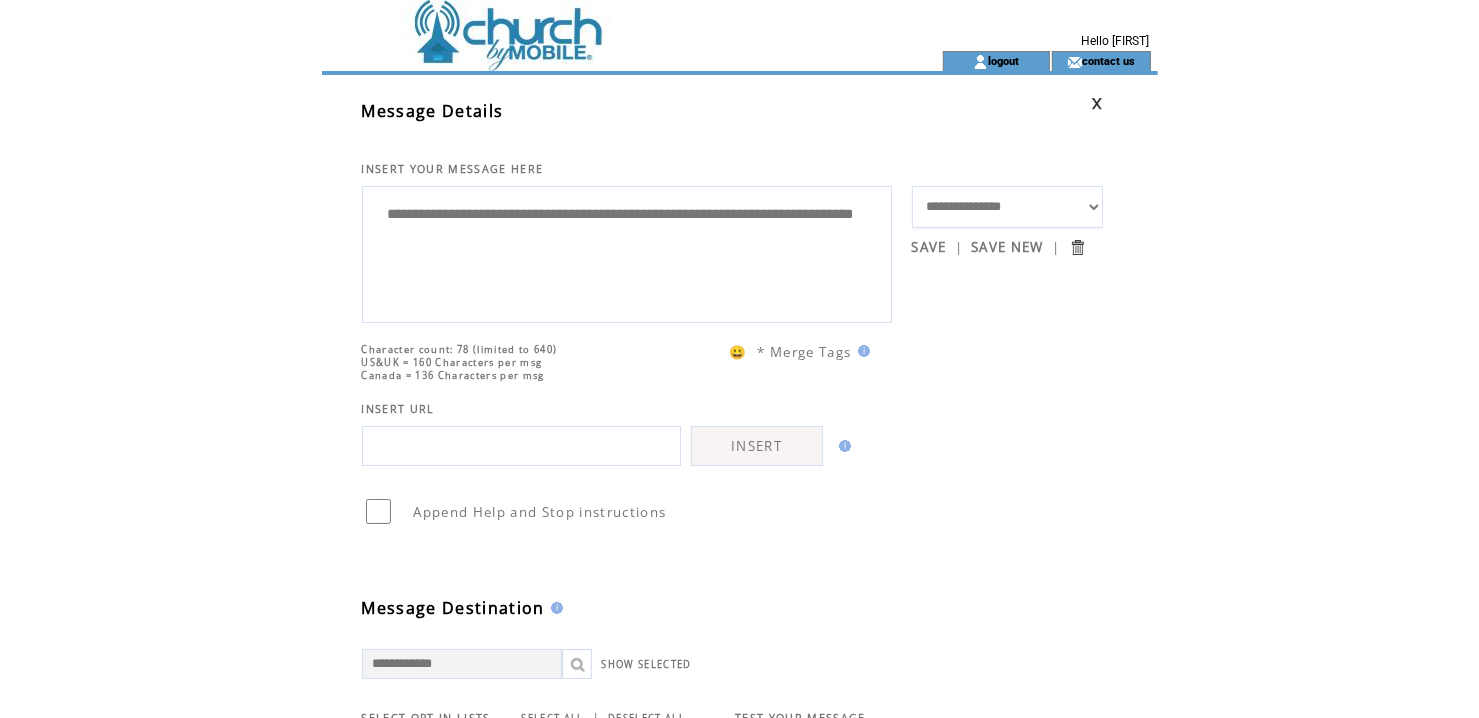 drag, startPoint x: 512, startPoint y: 215, endPoint x: 438, endPoint y: 205, distance: 74.672615 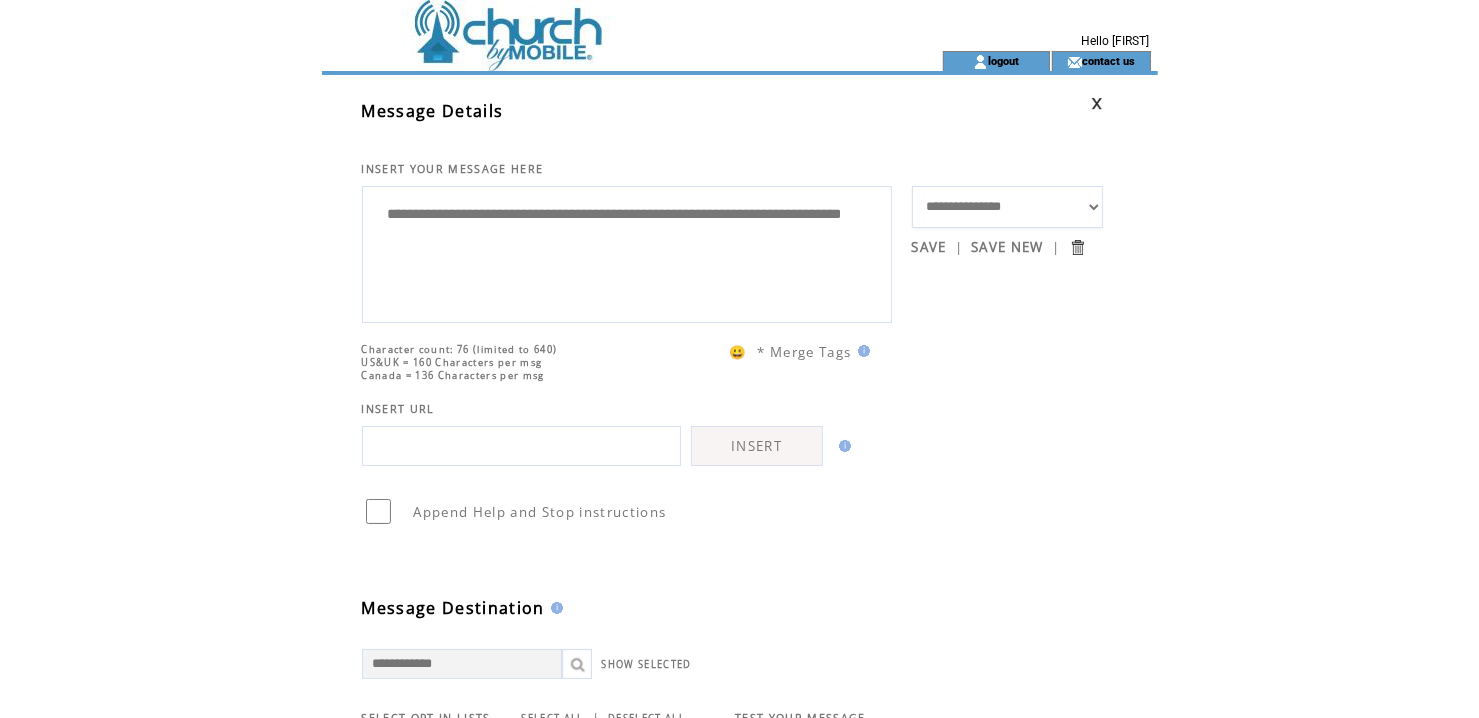 type on "**********" 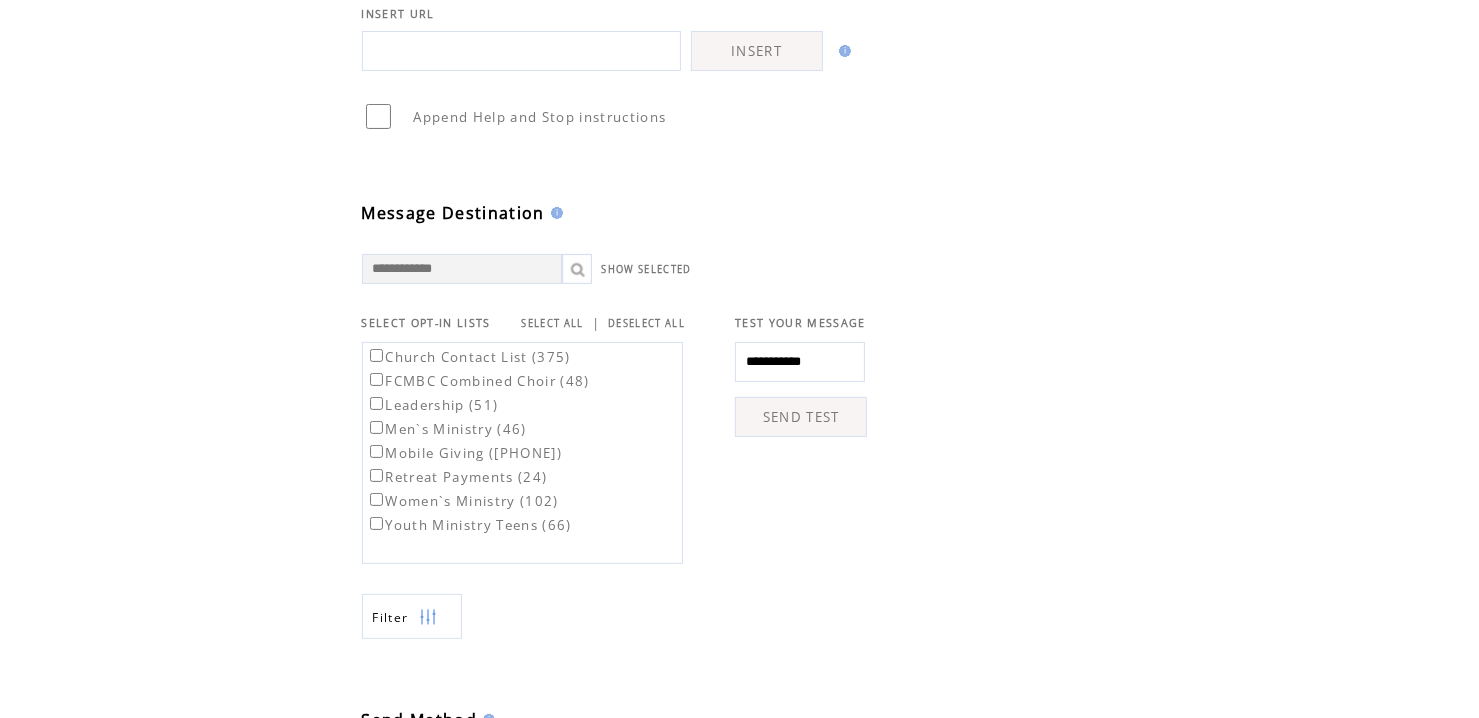 scroll, scrollTop: 400, scrollLeft: 0, axis: vertical 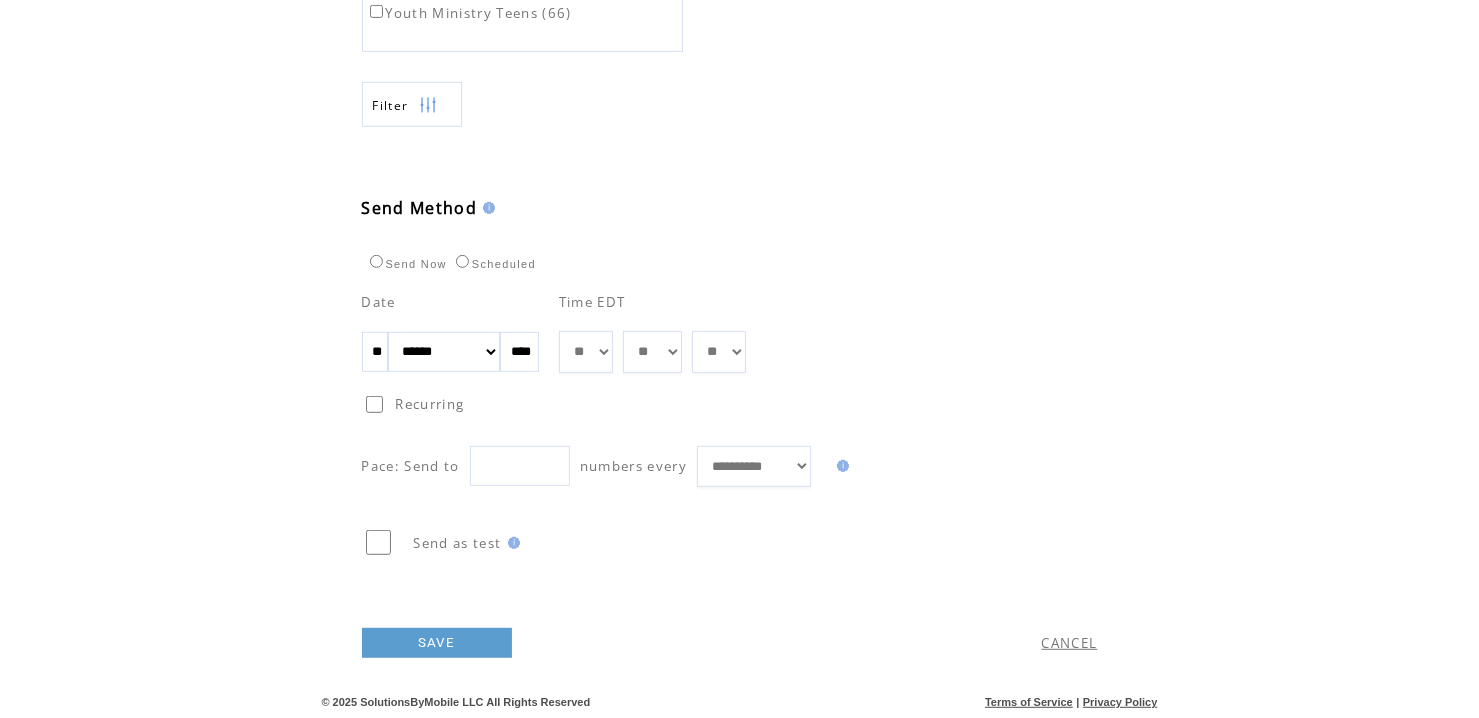 click on "** 	 ** 	 ** 	 ** 	 ** 	 ** 	 ** 	 ** 	 ** 	 ** 	 ** 	 ** 	 **" at bounding box center [586, 352] 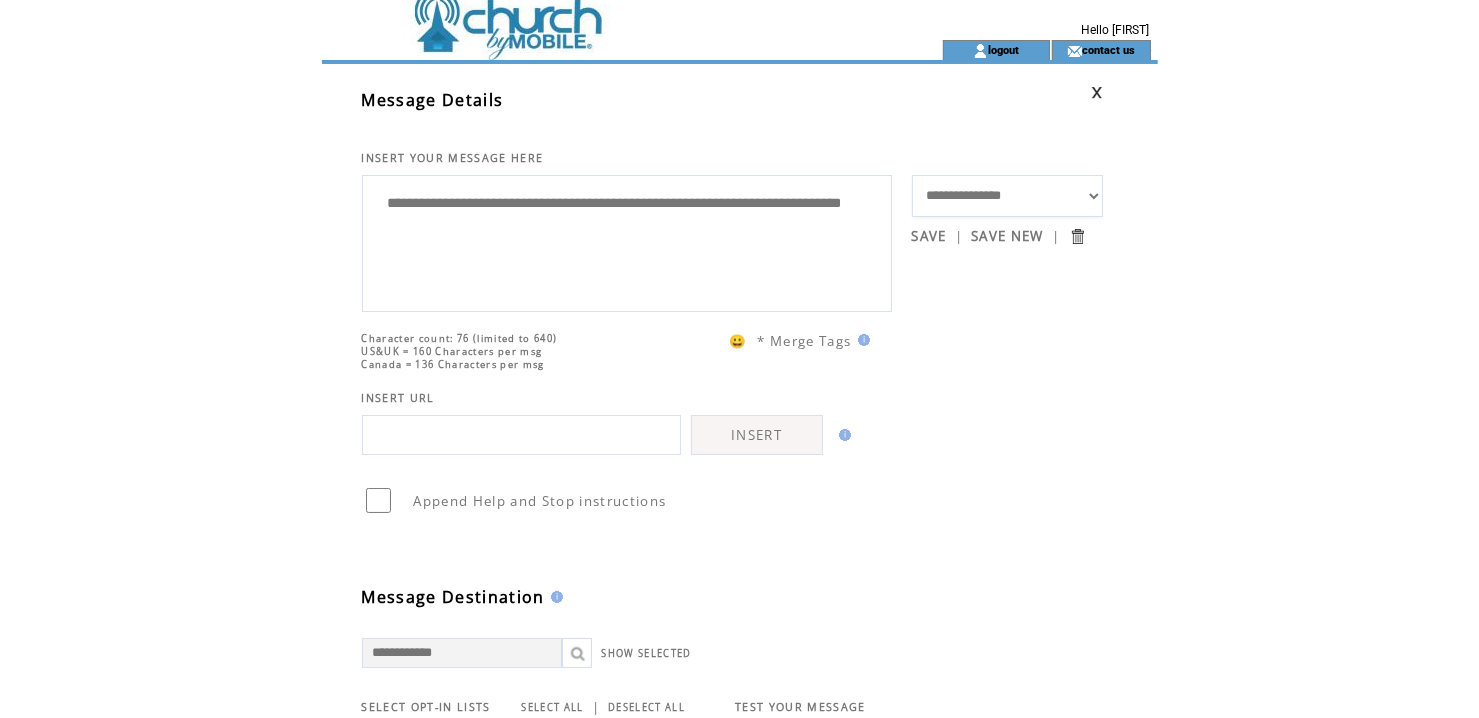 scroll, scrollTop: 0, scrollLeft: 0, axis: both 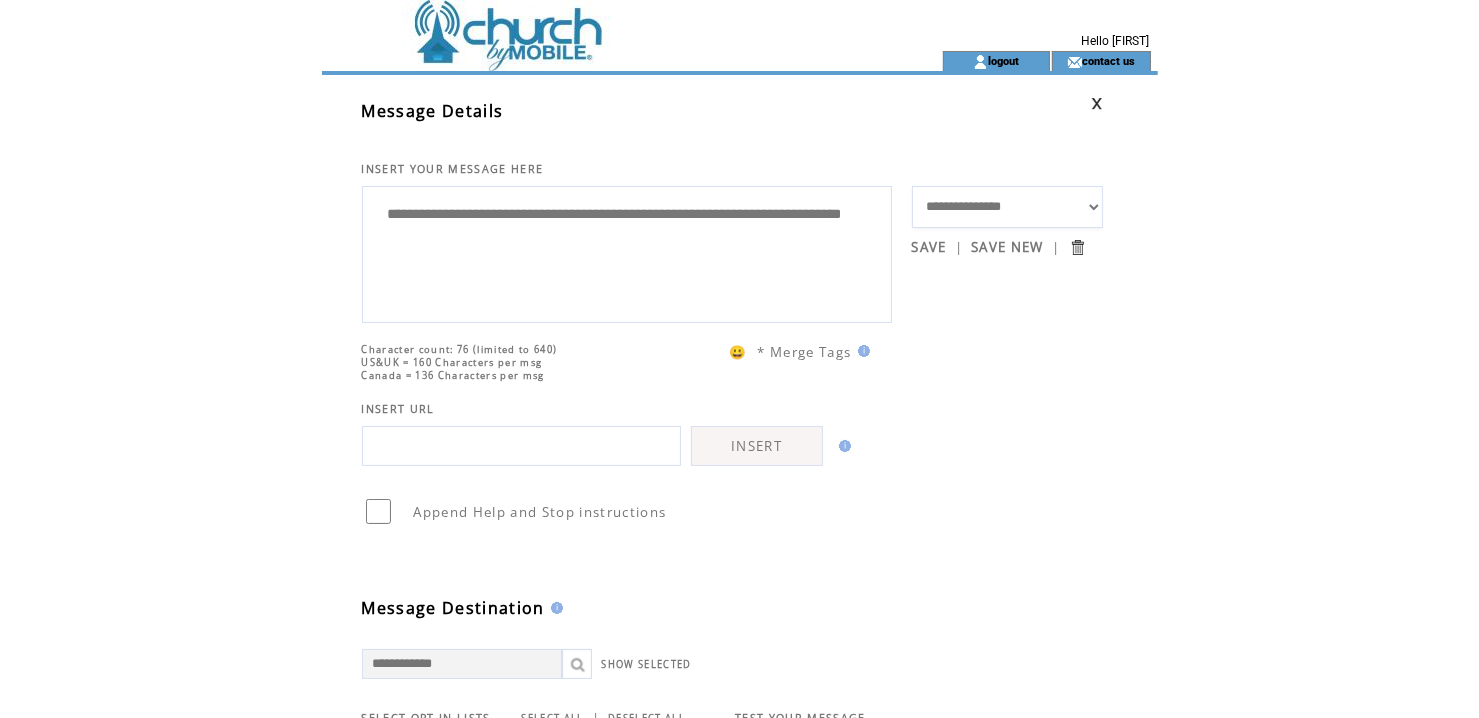 drag, startPoint x: 493, startPoint y: 217, endPoint x: 438, endPoint y: 223, distance: 55.326305 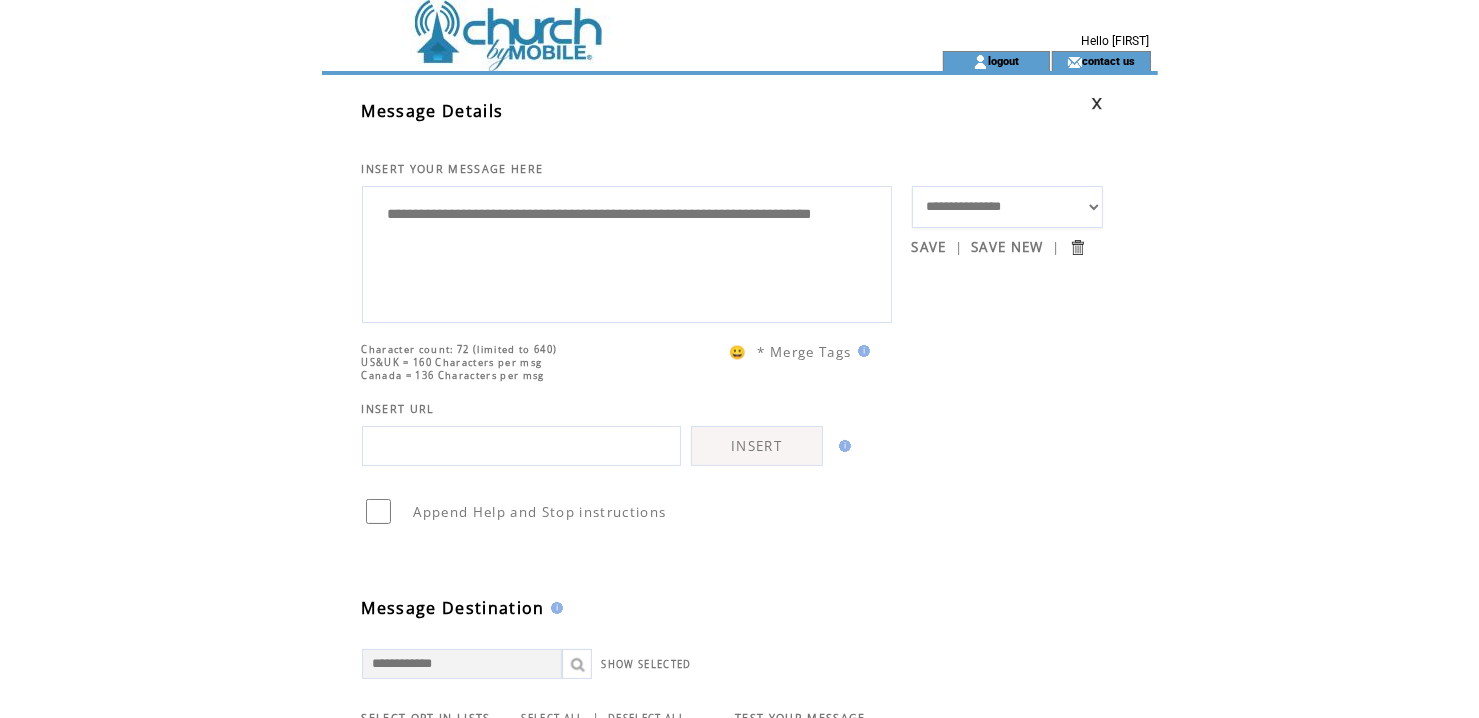 type on "**********" 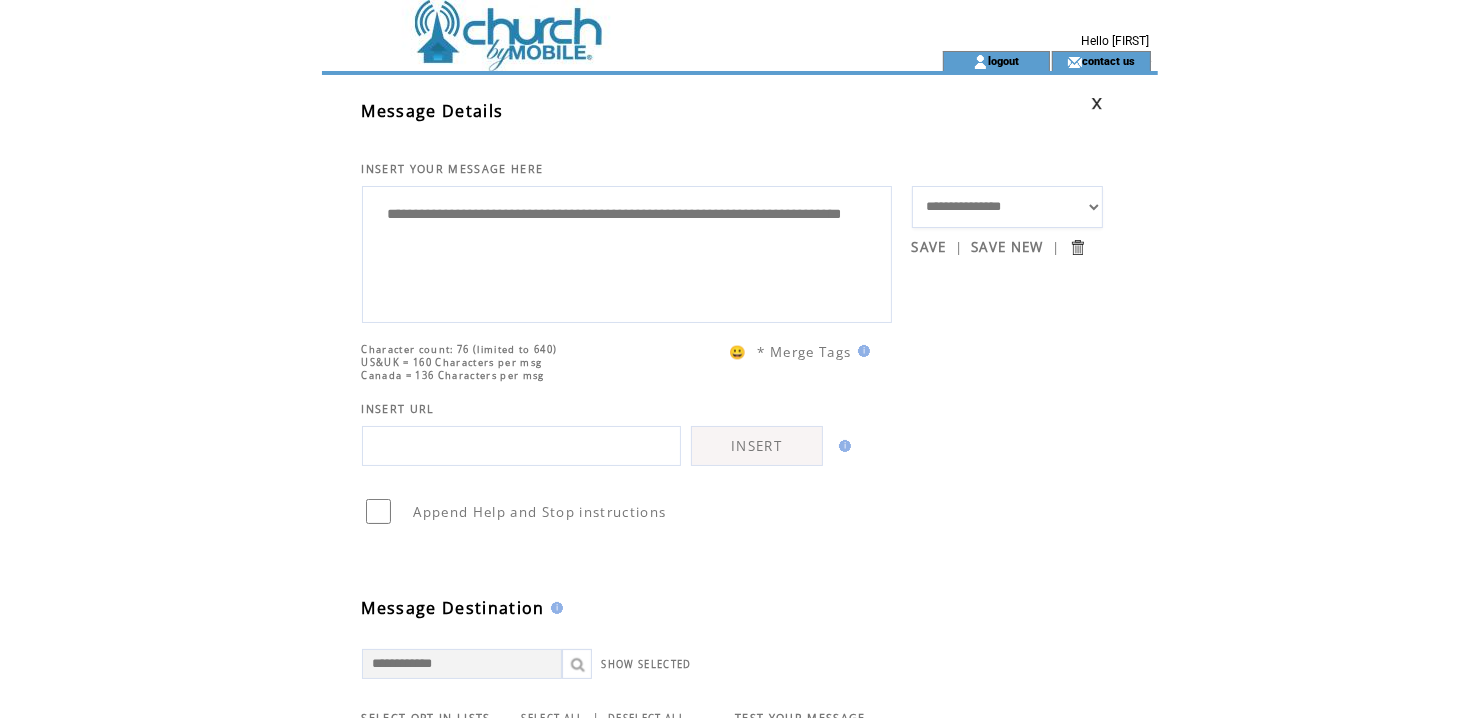 click on "**********" at bounding box center [627, 252] 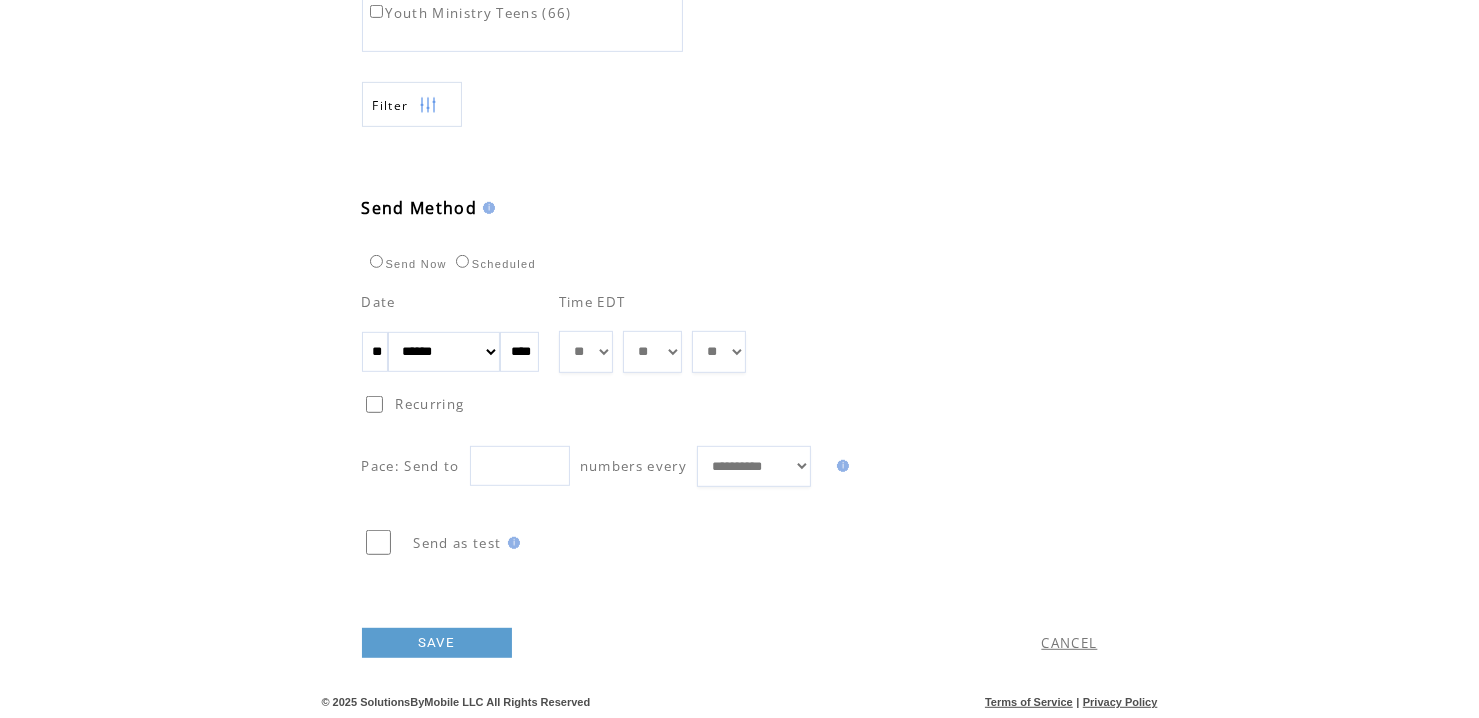 scroll, scrollTop: 932, scrollLeft: 0, axis: vertical 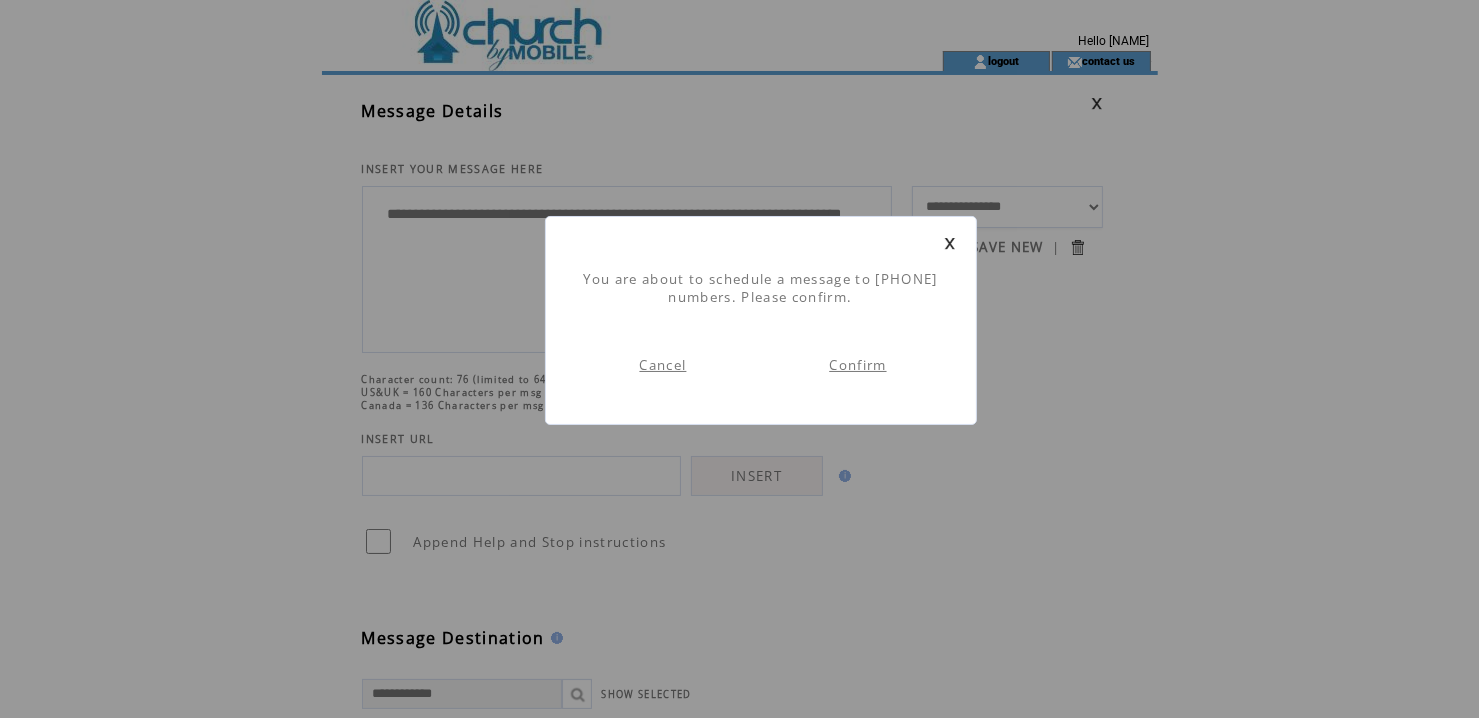 click on "Confirm" at bounding box center (857, 365) 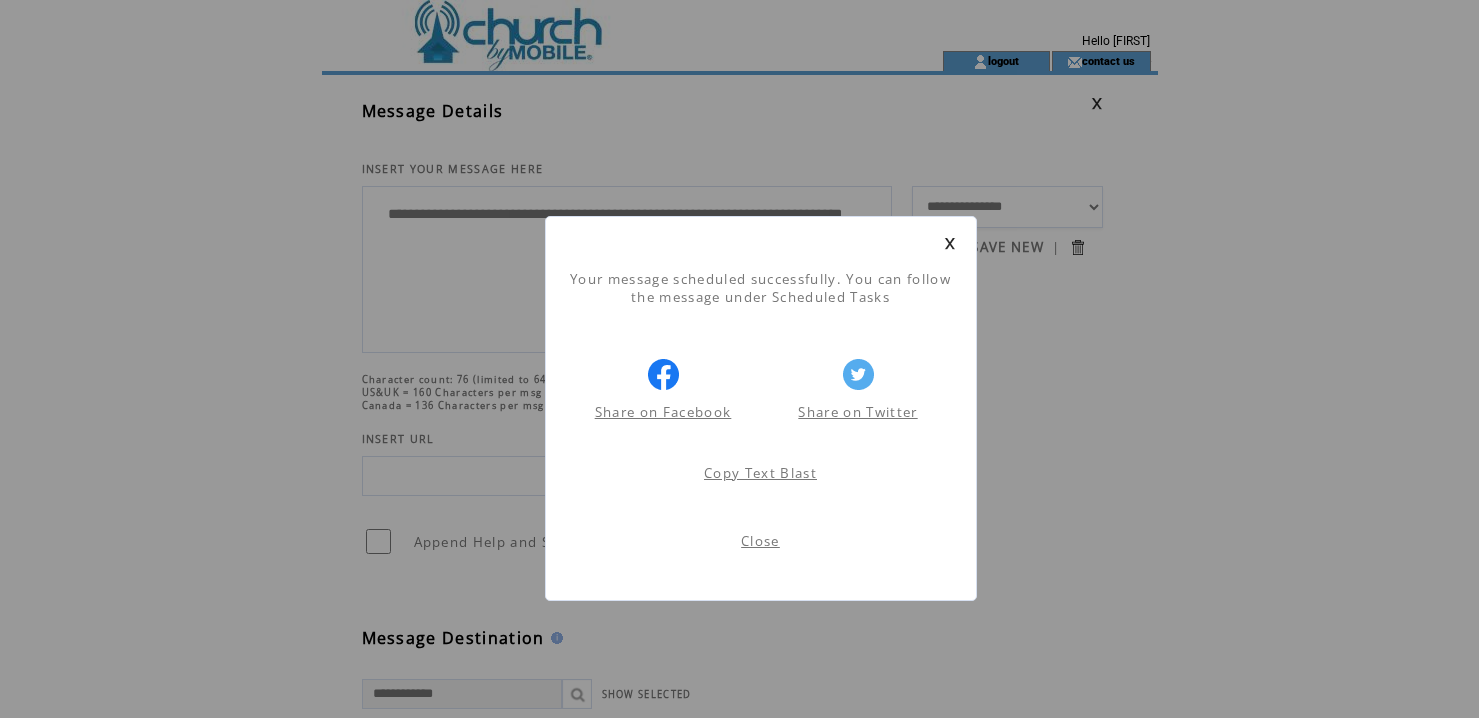 scroll, scrollTop: 0, scrollLeft: 0, axis: both 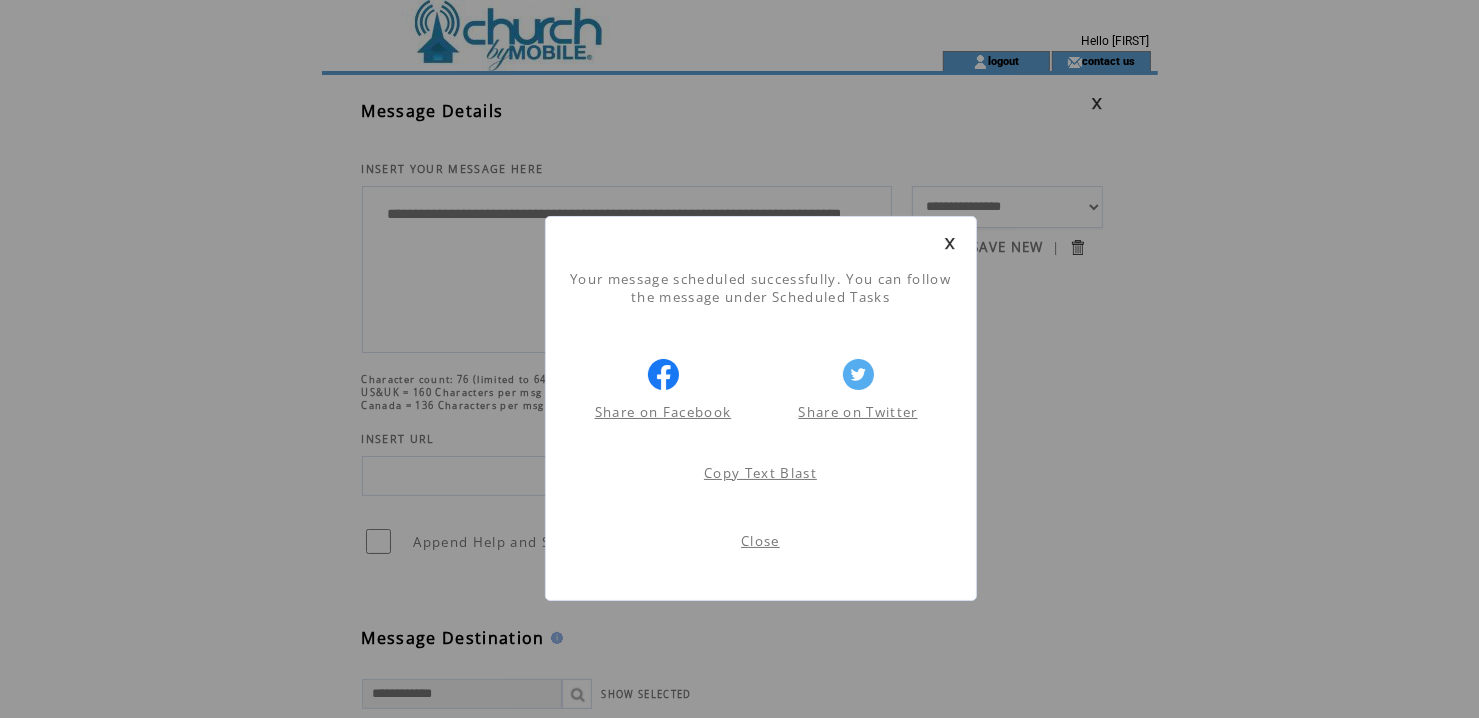 click on "Close" at bounding box center [760, 541] 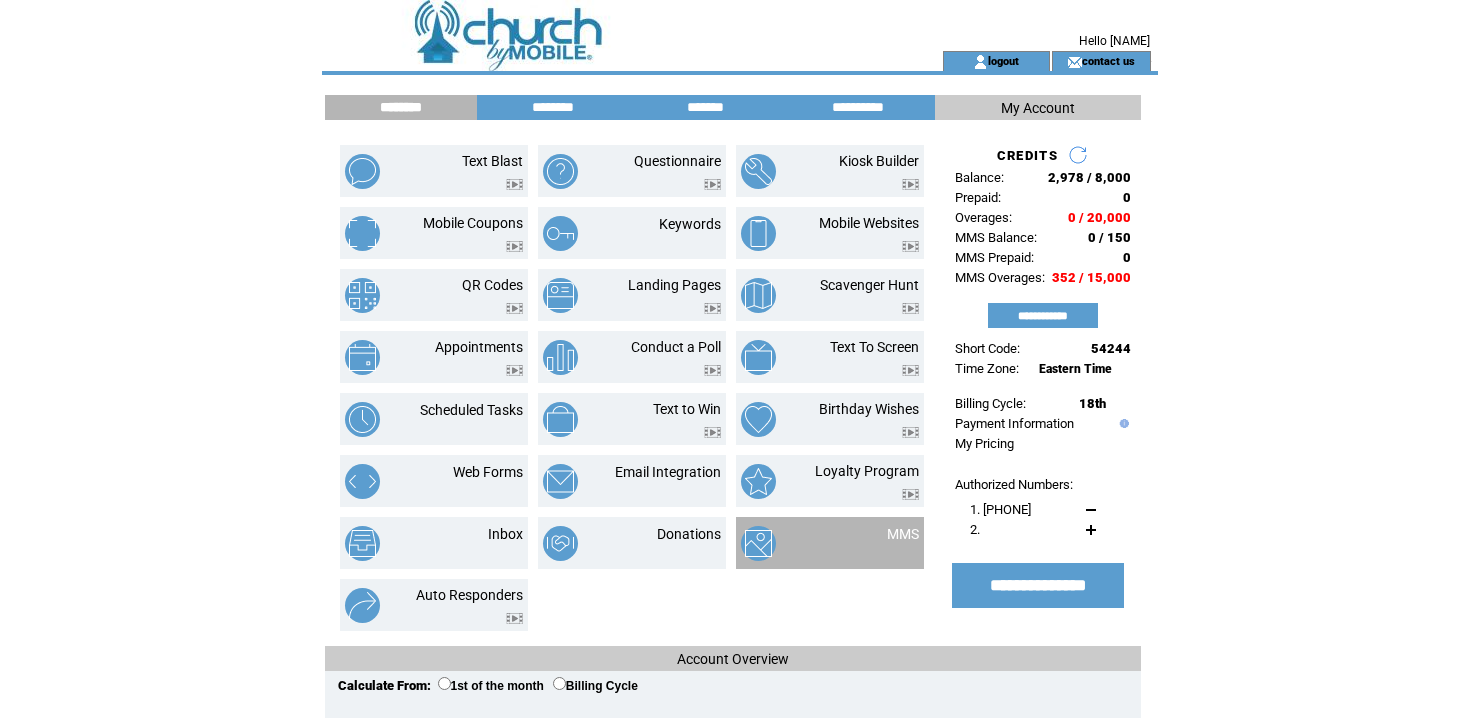 scroll, scrollTop: 0, scrollLeft: 0, axis: both 